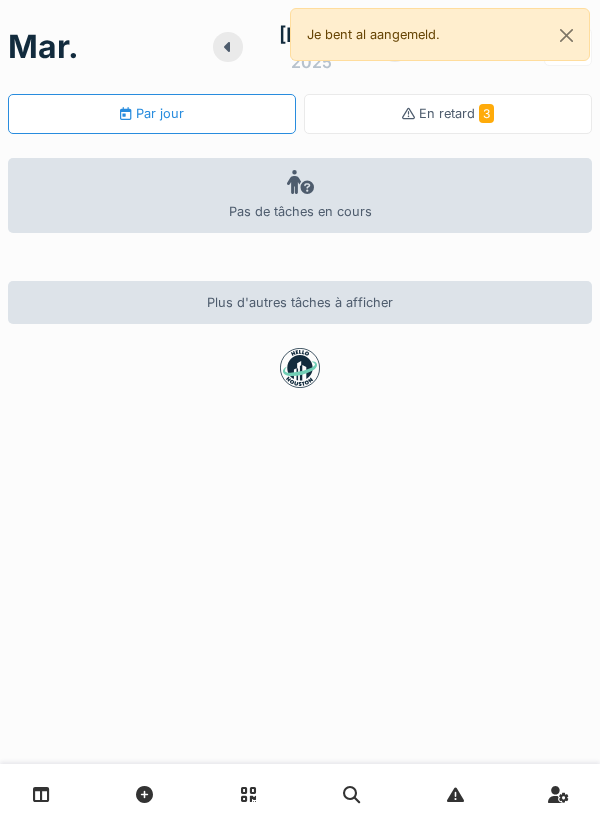 scroll, scrollTop: 0, scrollLeft: 0, axis: both 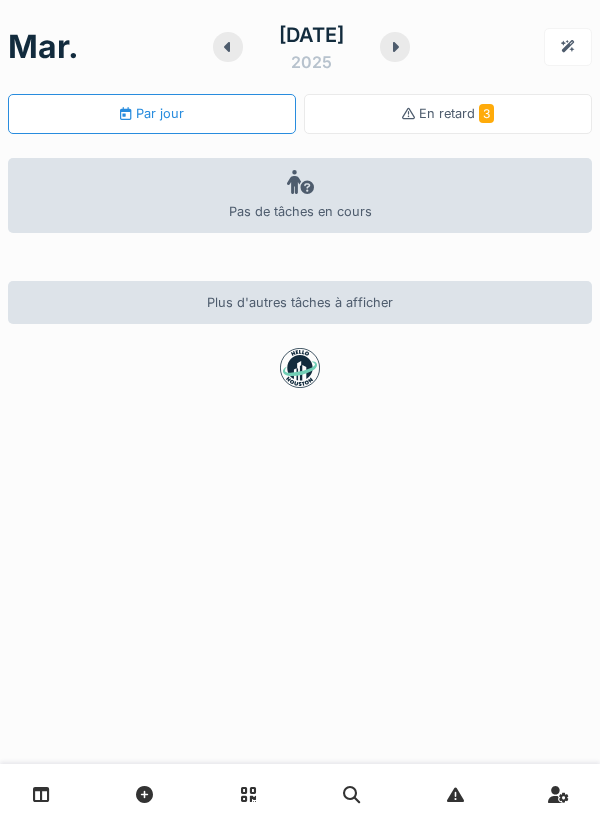 click at bounding box center (228, 47) 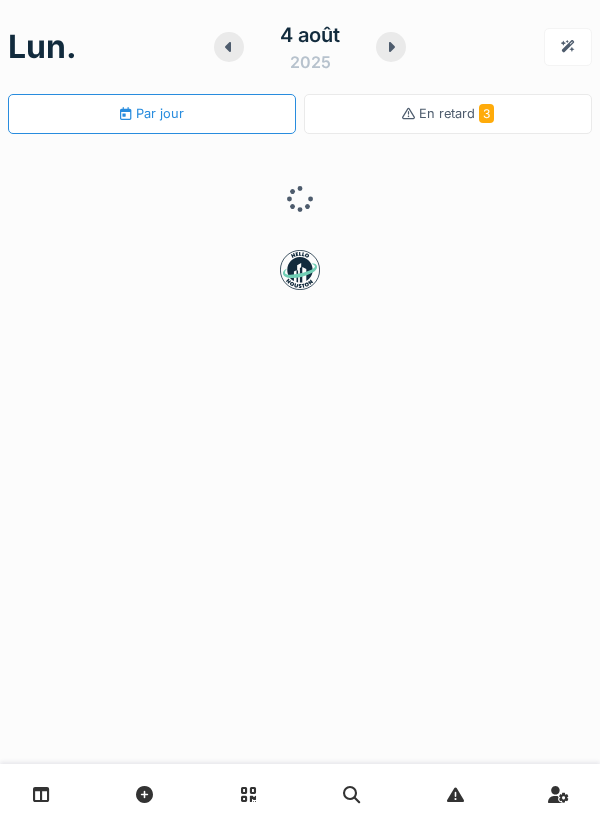 click on "4 août 2025" at bounding box center [310, 47] 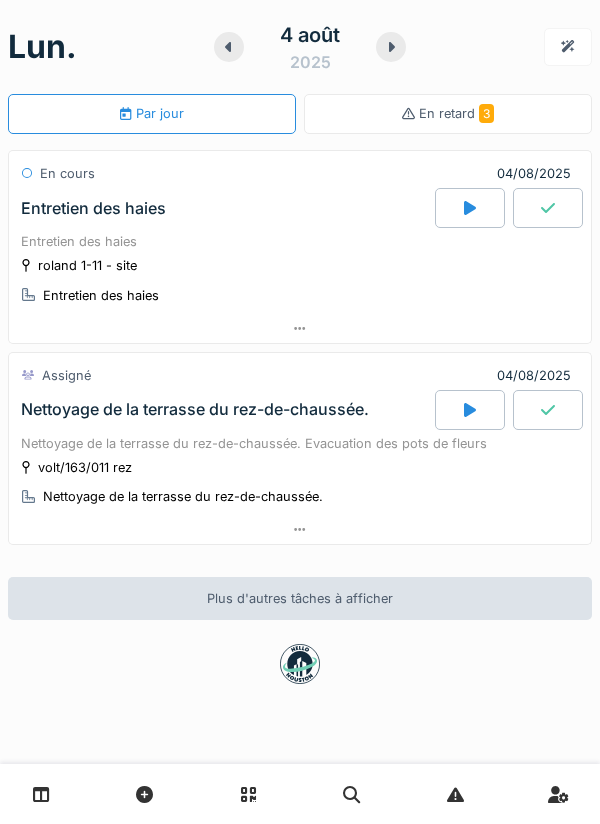 click on "En retard   3" at bounding box center (448, 114) 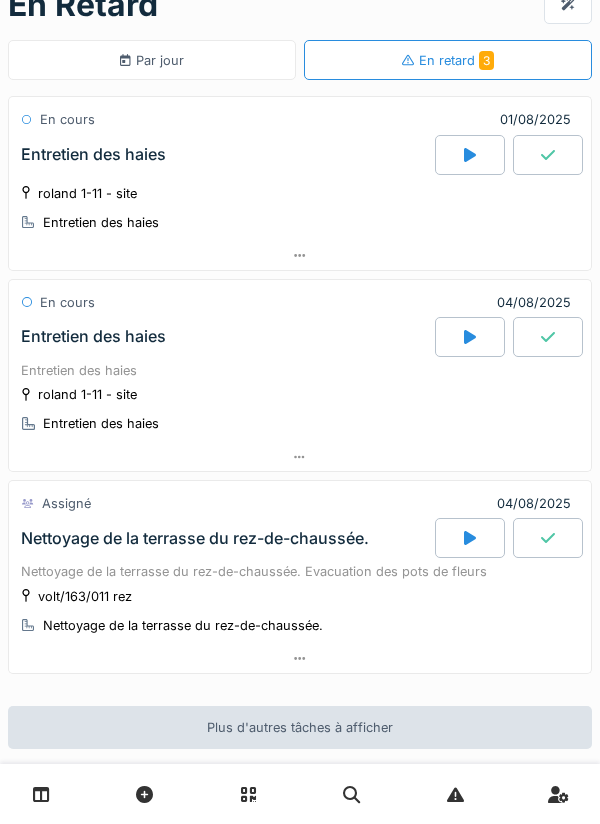 scroll, scrollTop: 0, scrollLeft: 0, axis: both 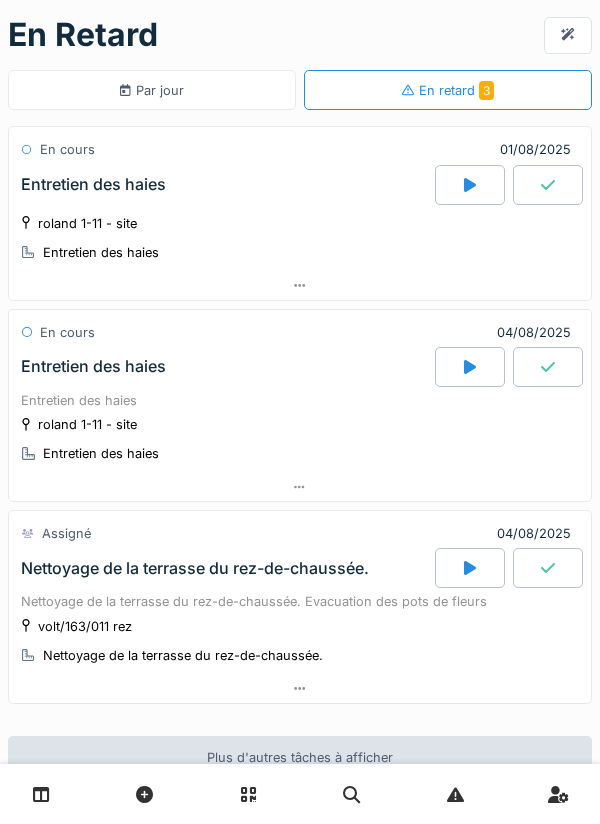 click on "3" at bounding box center (486, 90) 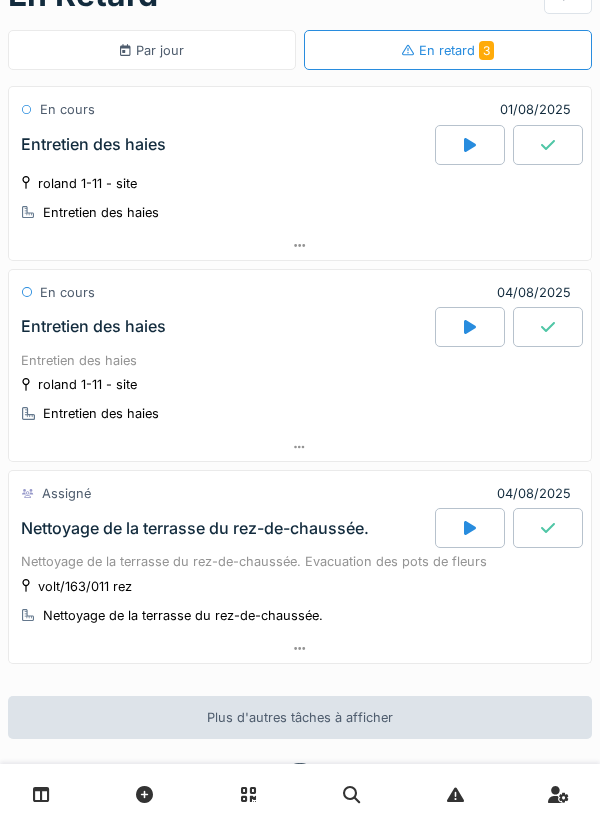 scroll, scrollTop: 0, scrollLeft: 0, axis: both 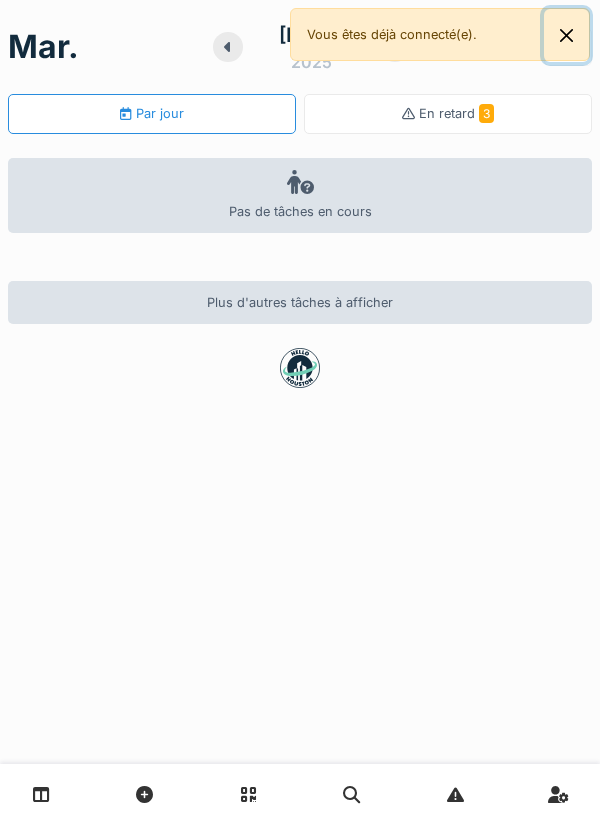 click at bounding box center [566, 35] 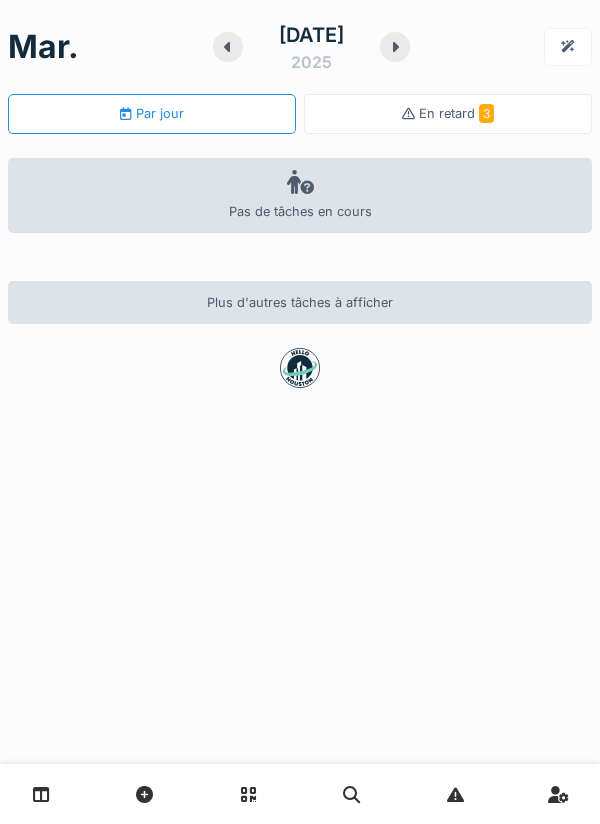 scroll, scrollTop: 0, scrollLeft: 0, axis: both 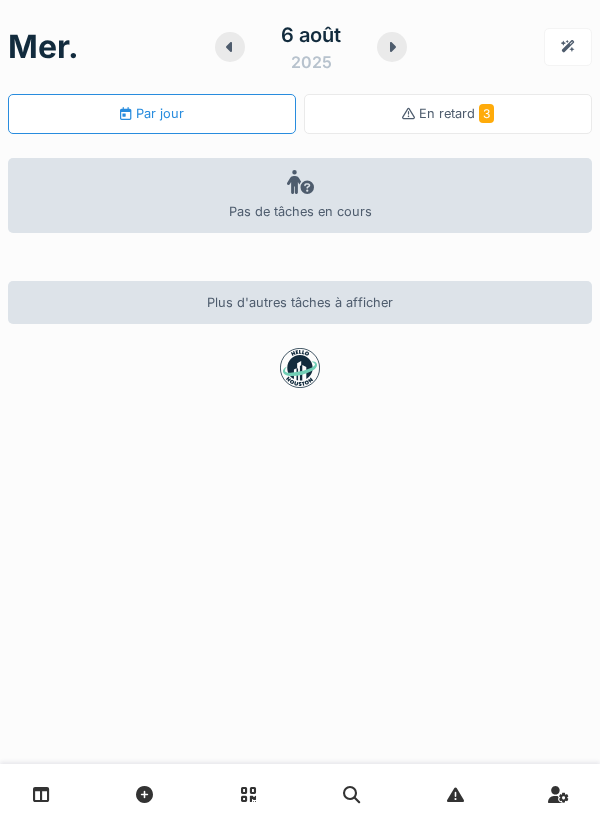 click at bounding box center [230, 47] 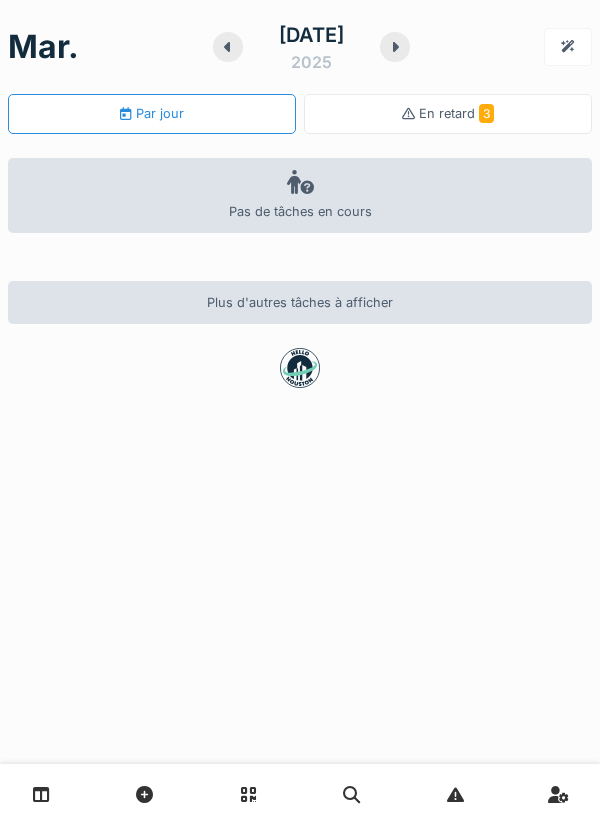 click on "5 août 2025" at bounding box center (311, 47) 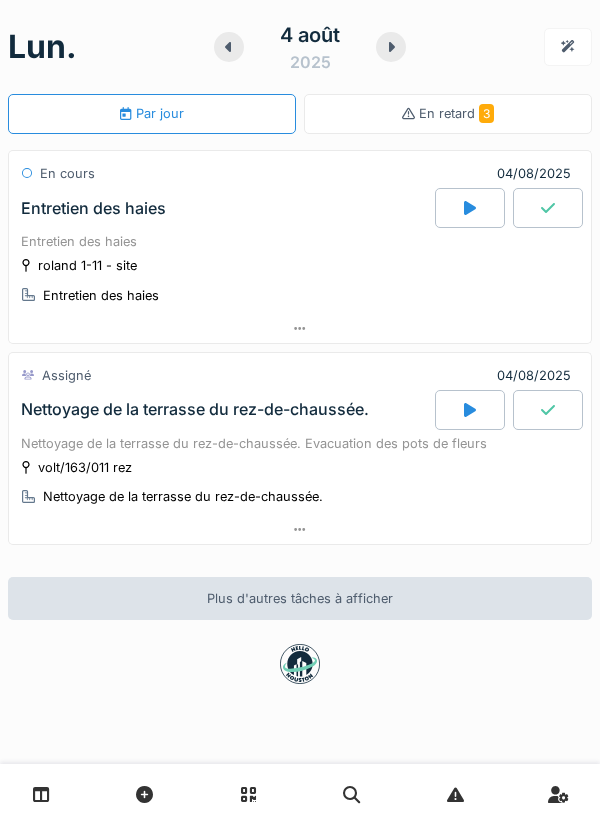 click 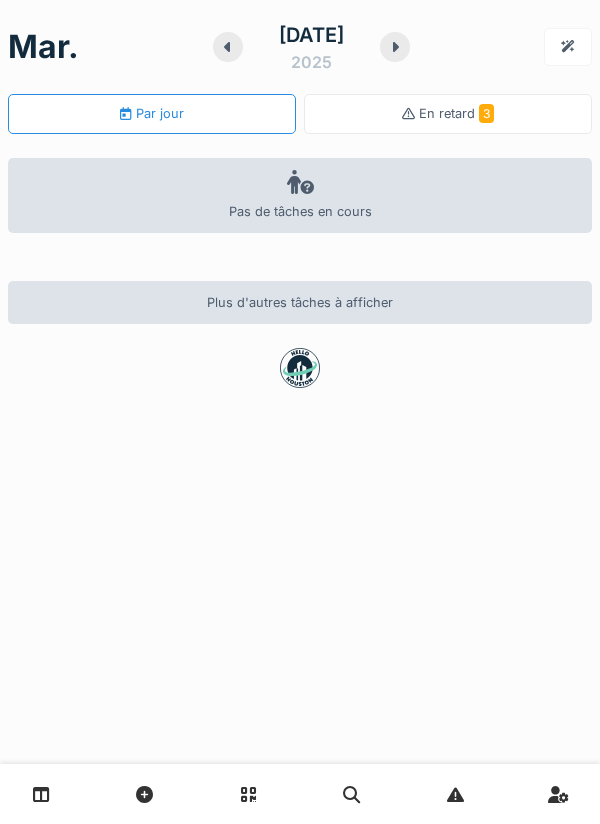 scroll, scrollTop: 0, scrollLeft: 0, axis: both 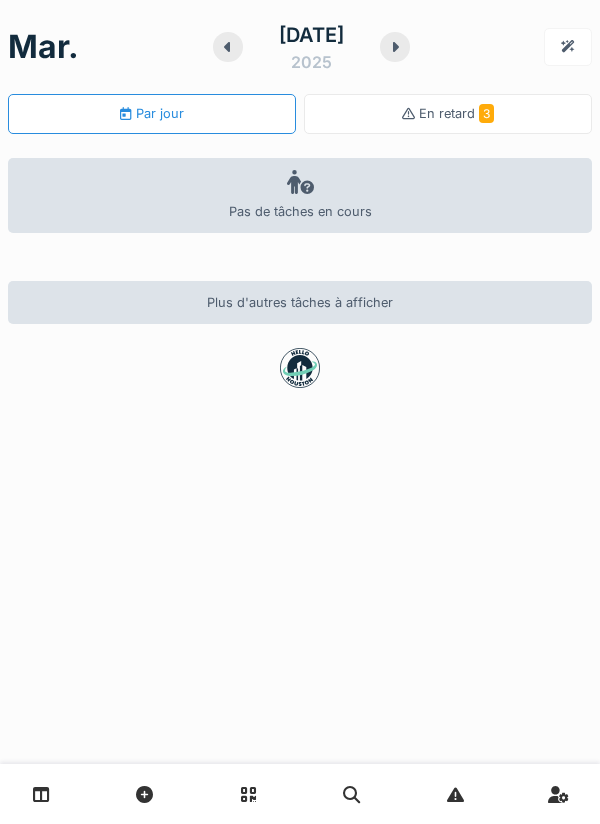 click at bounding box center [41, 794] 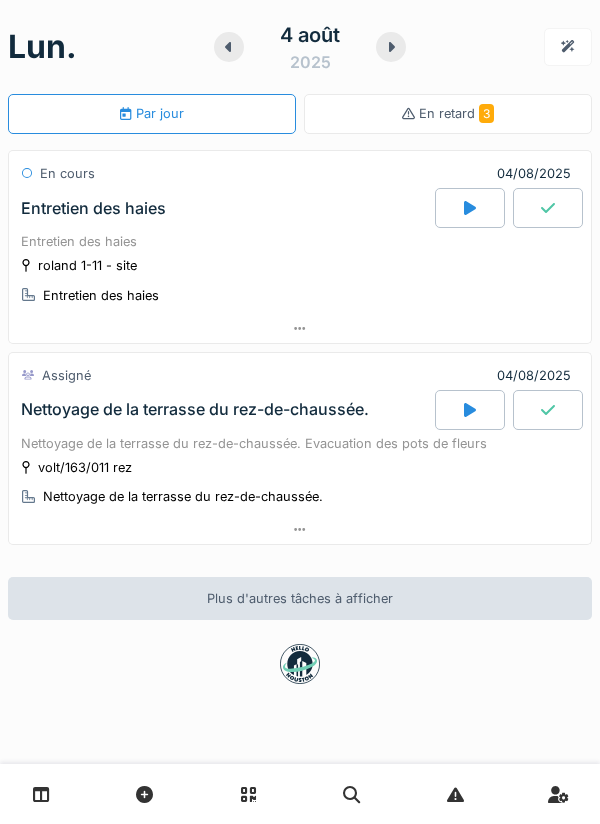 click on "Entretien des haies" at bounding box center [226, 208] 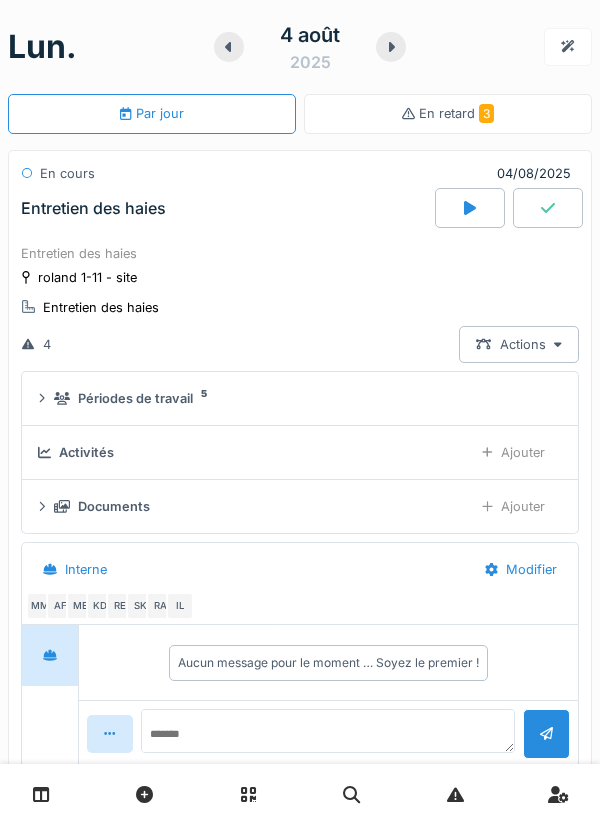 scroll, scrollTop: 70, scrollLeft: 0, axis: vertical 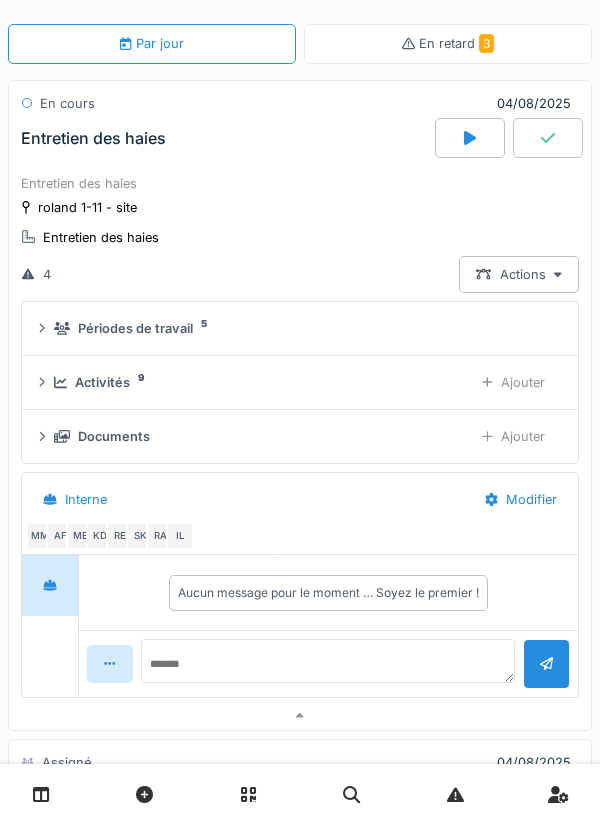 click at bounding box center [41, 794] 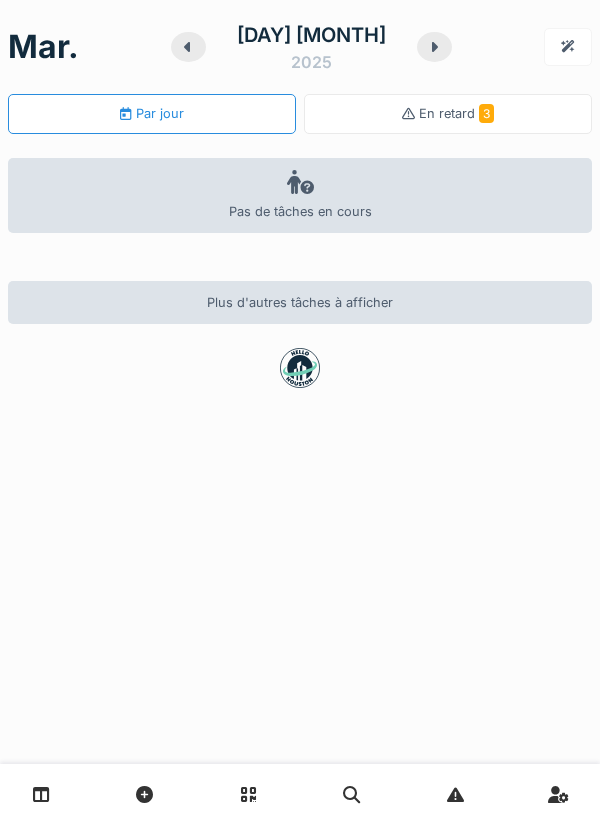 scroll, scrollTop: 0, scrollLeft: 0, axis: both 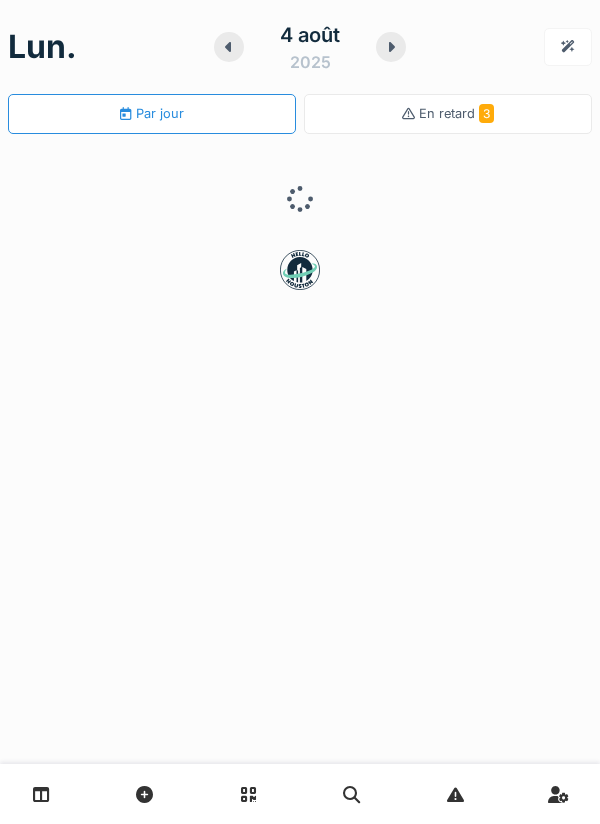 click on "[DAY] [MONTH] [YEAR]" at bounding box center [310, 47] 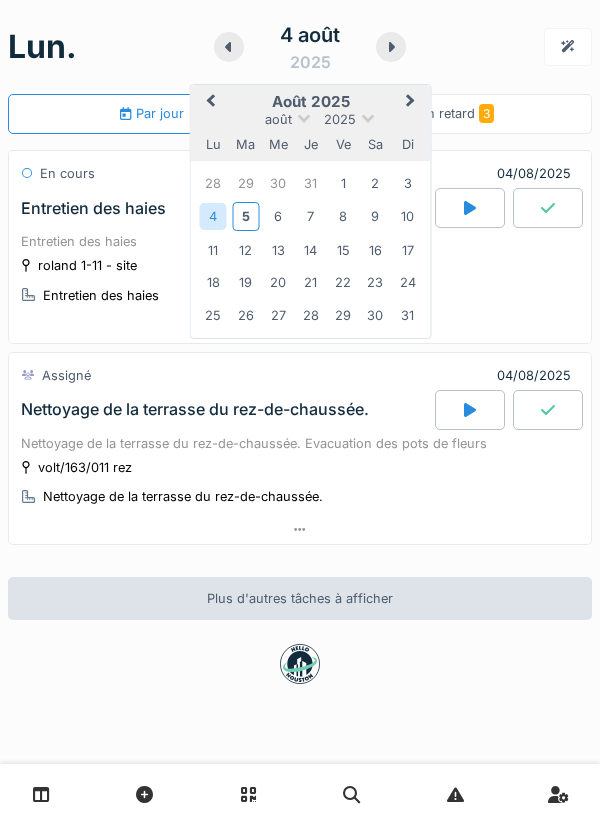 click on "lun. [DATE] [MONTH] [YEAR] Previous Month Next Month [MONTH] [YEAR] [MONTH] [YEAR] lu ma me je ve sa di 28 29 30 31 1 2 3 4 5 6 7 8 9 10 11 12 13 14 15 16 17 18 19 20 21 22 23 24 25 26 27 28 29 30 31" at bounding box center (300, 47) 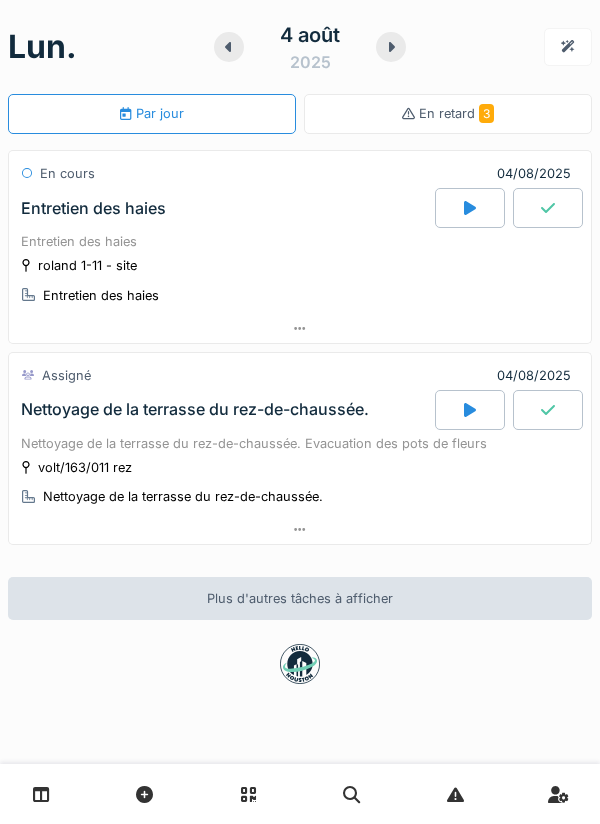 click at bounding box center [391, 47] 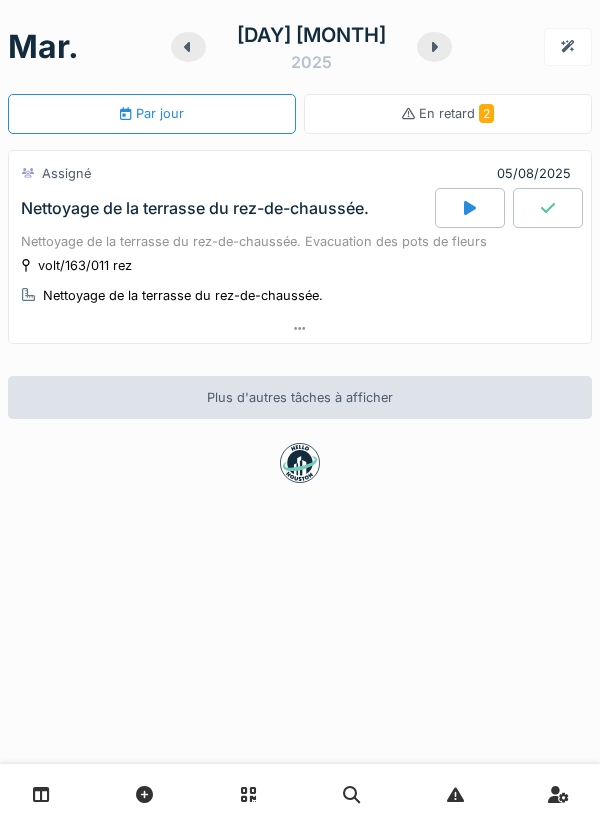 click at bounding box center [470, 208] 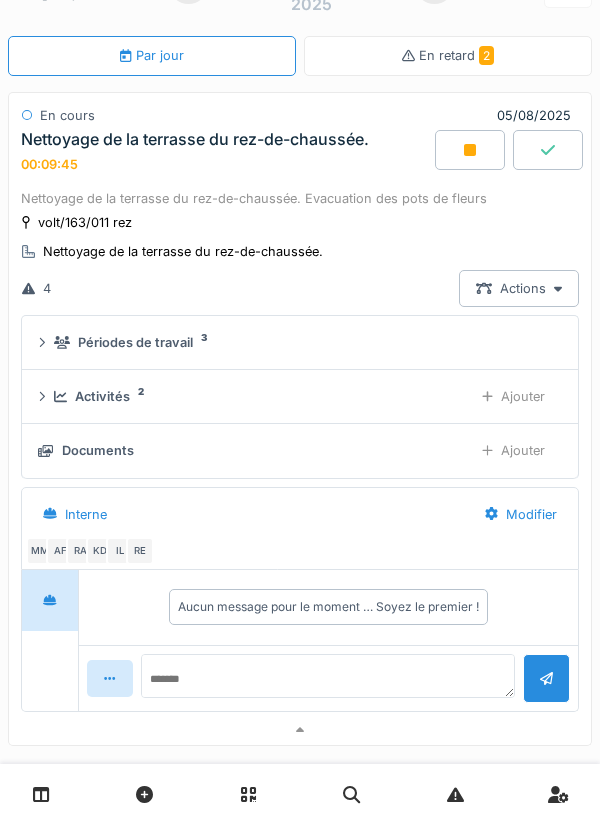 scroll, scrollTop: 0, scrollLeft: 0, axis: both 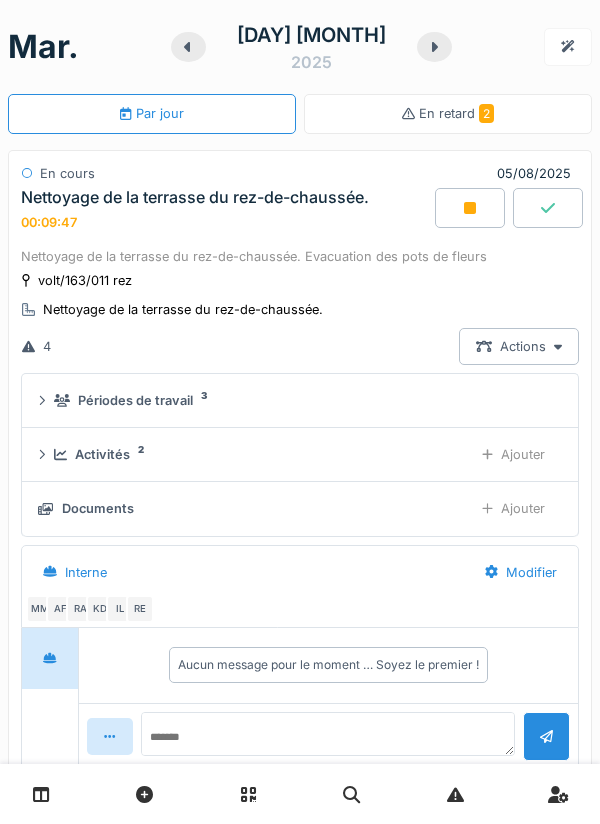 click on "volt/163/011 rez Nettoyage de la terrasse du rez-de-chaussée." at bounding box center (300, 295) 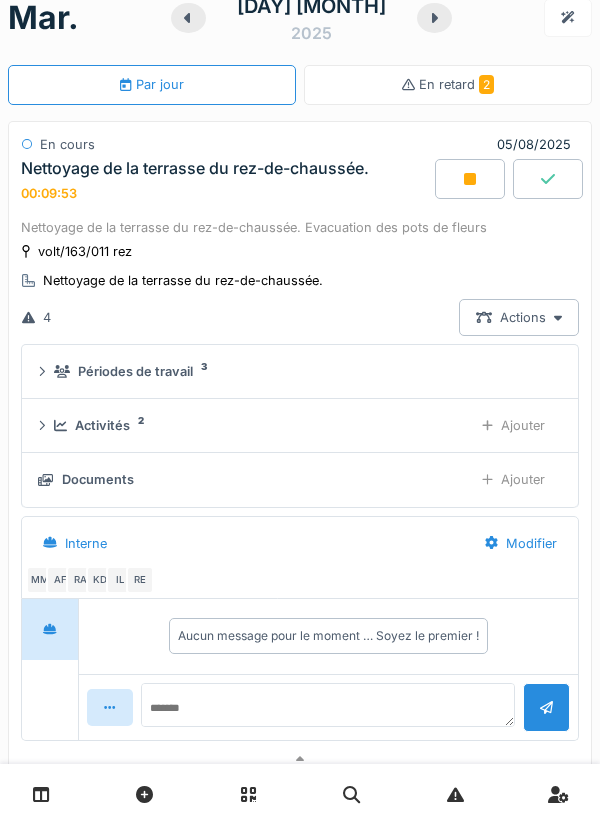 scroll, scrollTop: 0, scrollLeft: 0, axis: both 